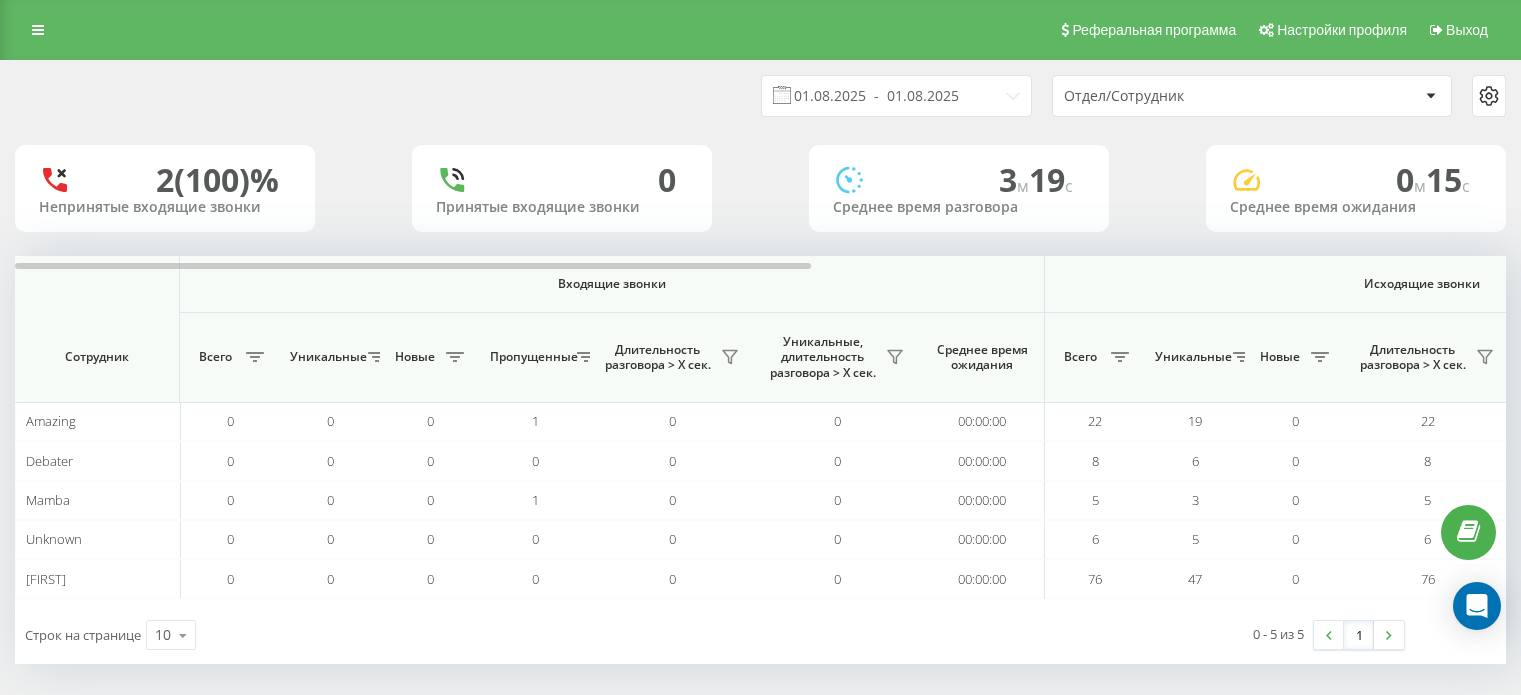scroll, scrollTop: 0, scrollLeft: 0, axis: both 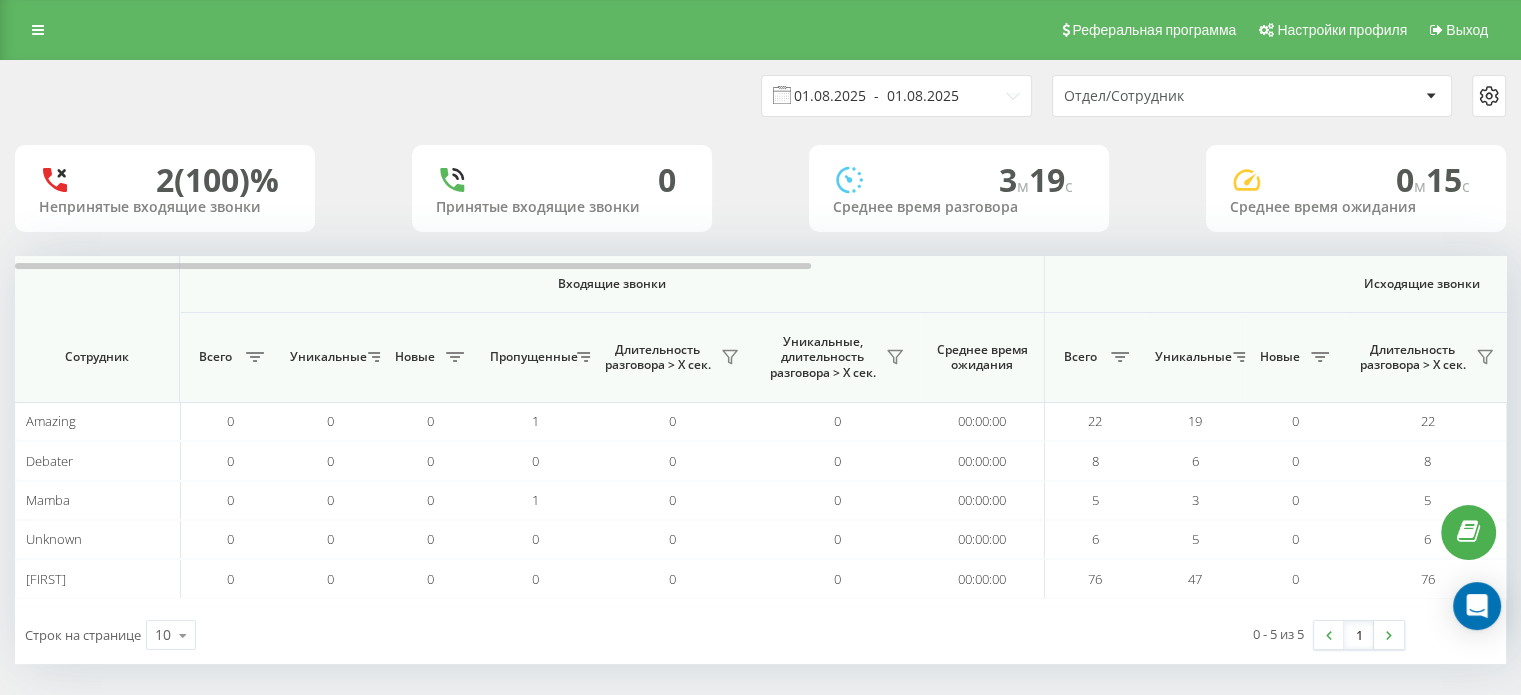 click on "01.08.2025  -  01.08.2025" at bounding box center (896, 96) 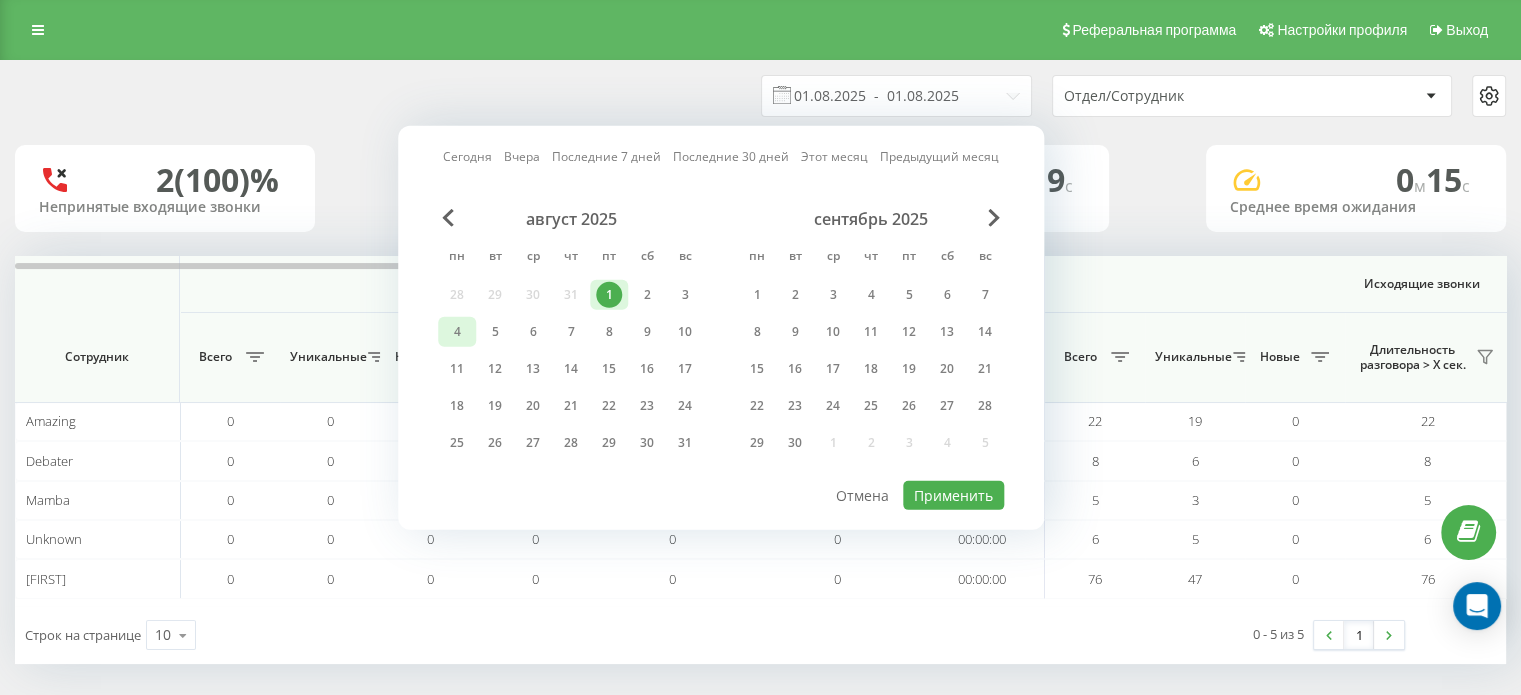 click on "4" at bounding box center [457, 332] 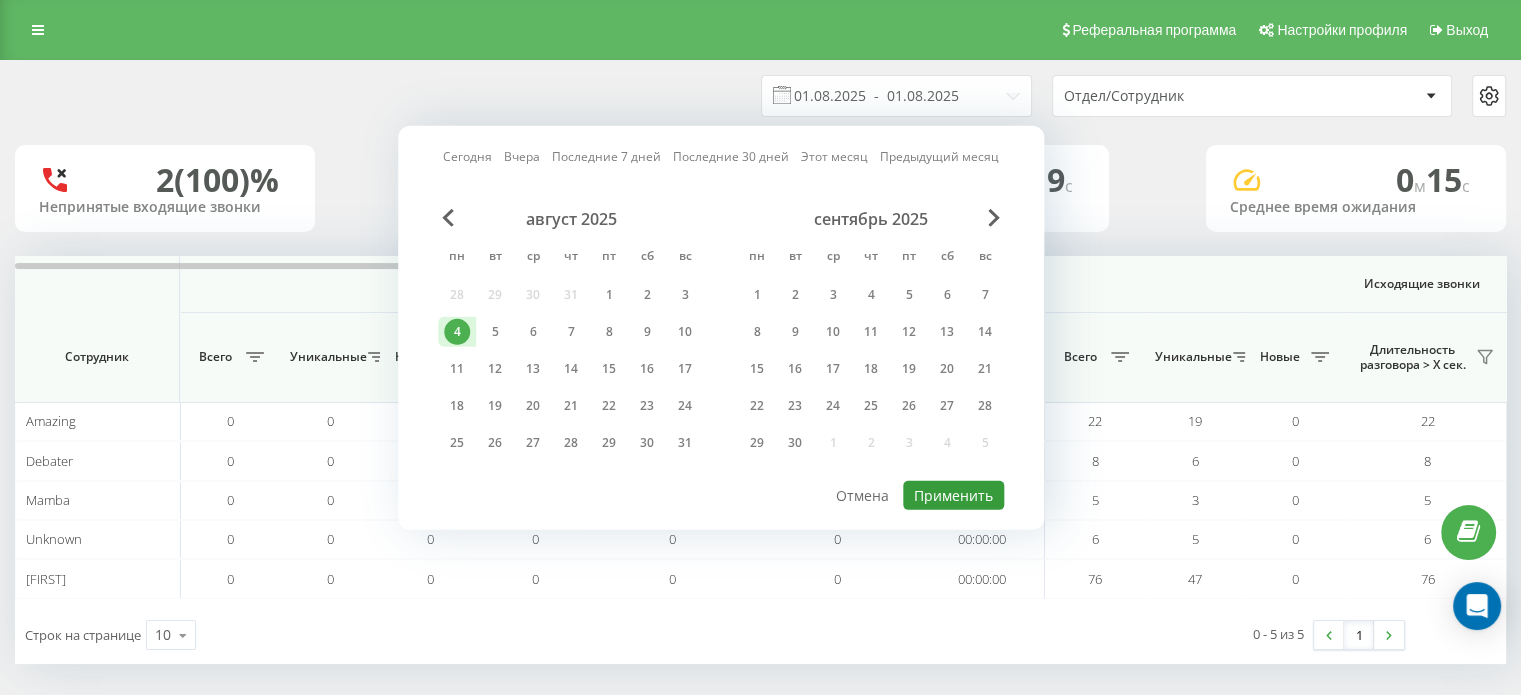 click on "Применить" at bounding box center (953, 495) 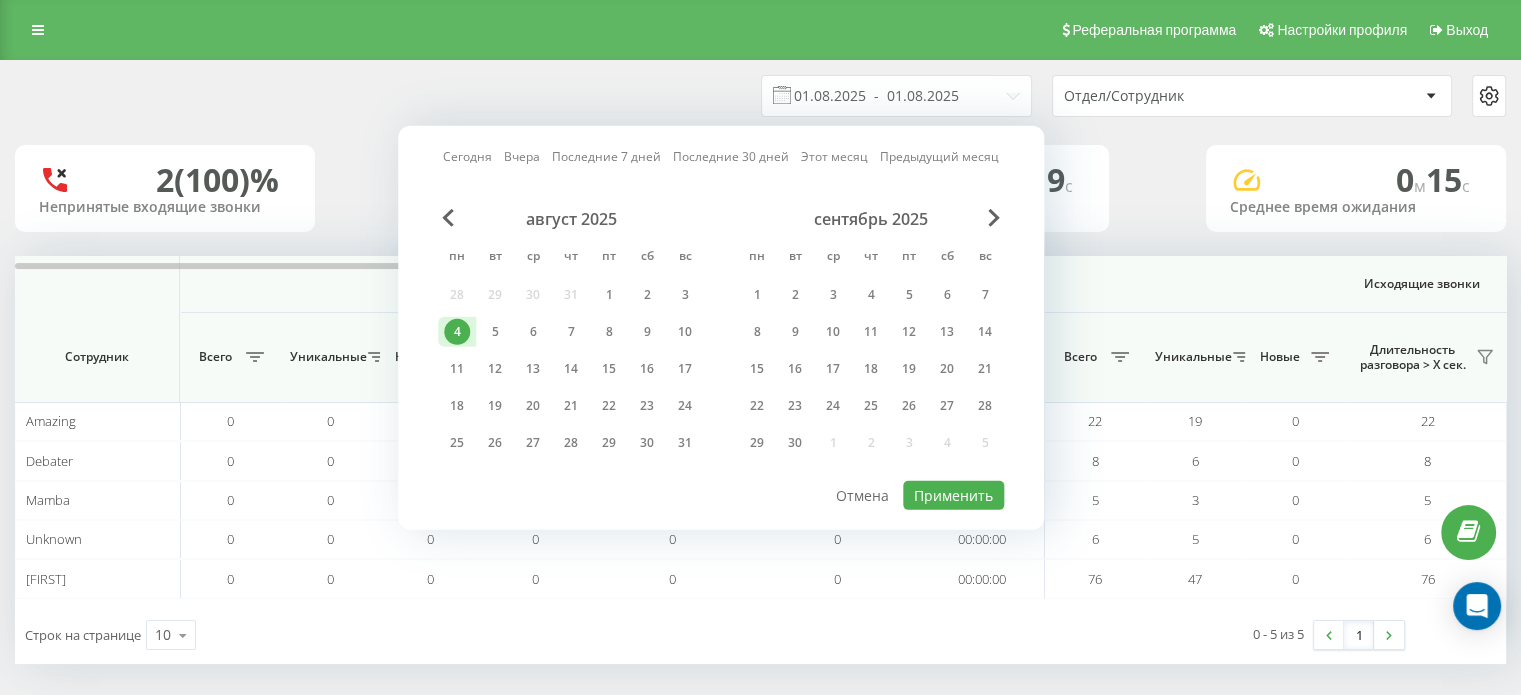 type on "04.08.2025  -  04.08.2025" 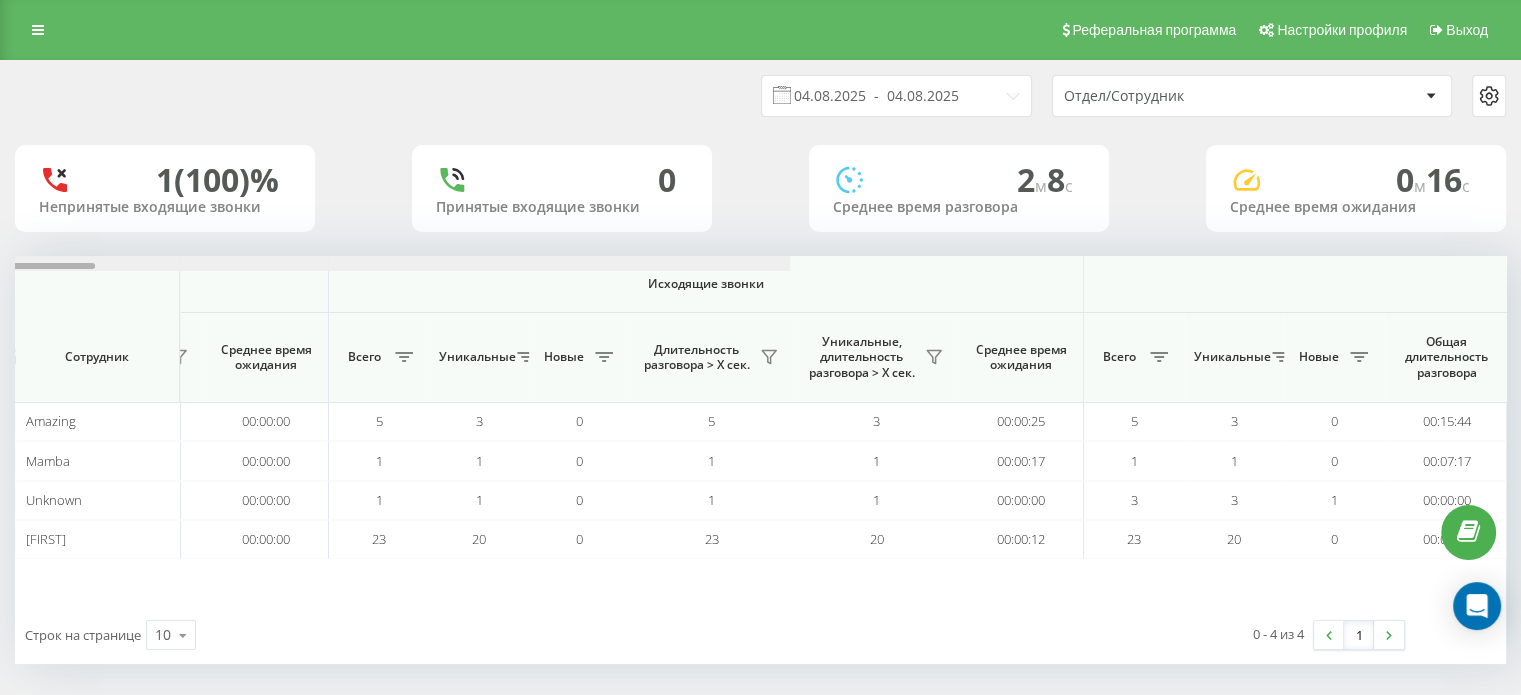 scroll, scrollTop: 0, scrollLeft: 1299, axis: horizontal 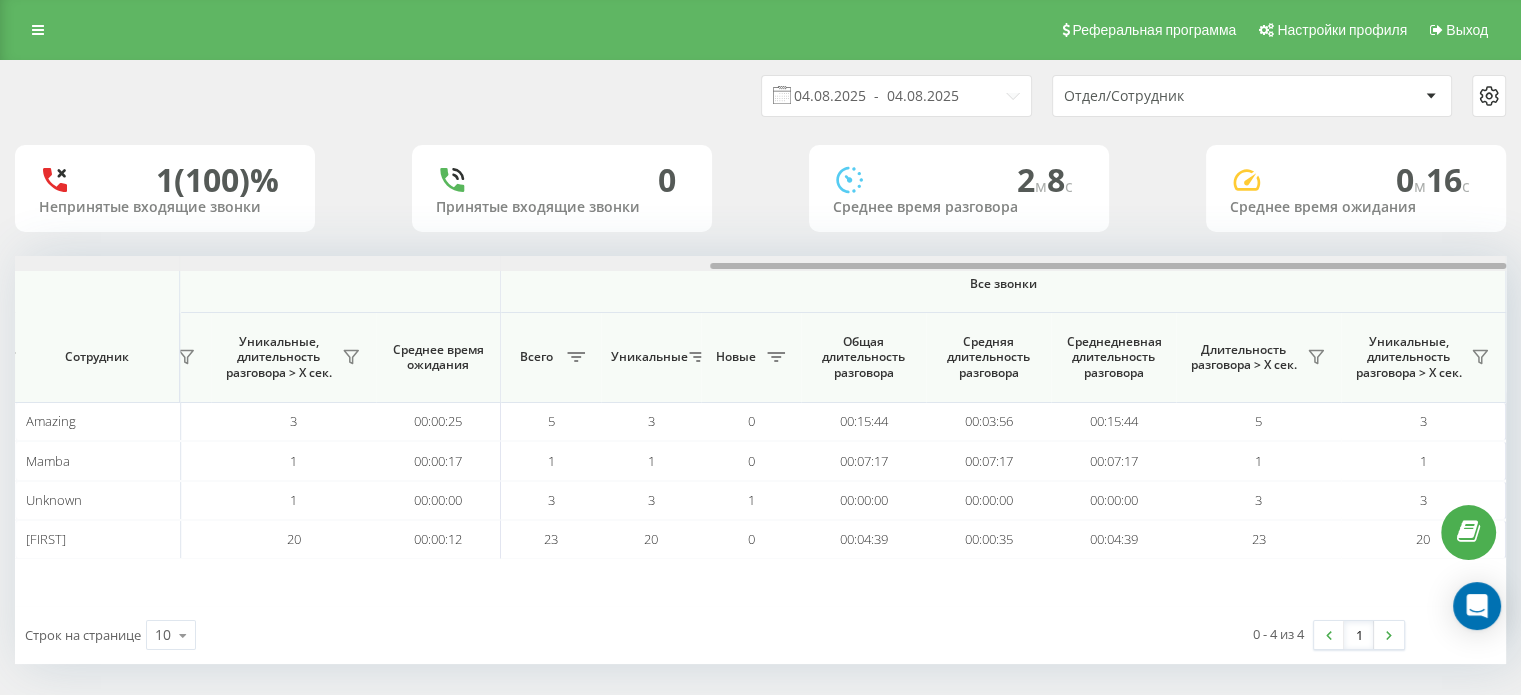 drag, startPoint x: 424, startPoint y: 265, endPoint x: 1261, endPoint y: 272, distance: 837.0293 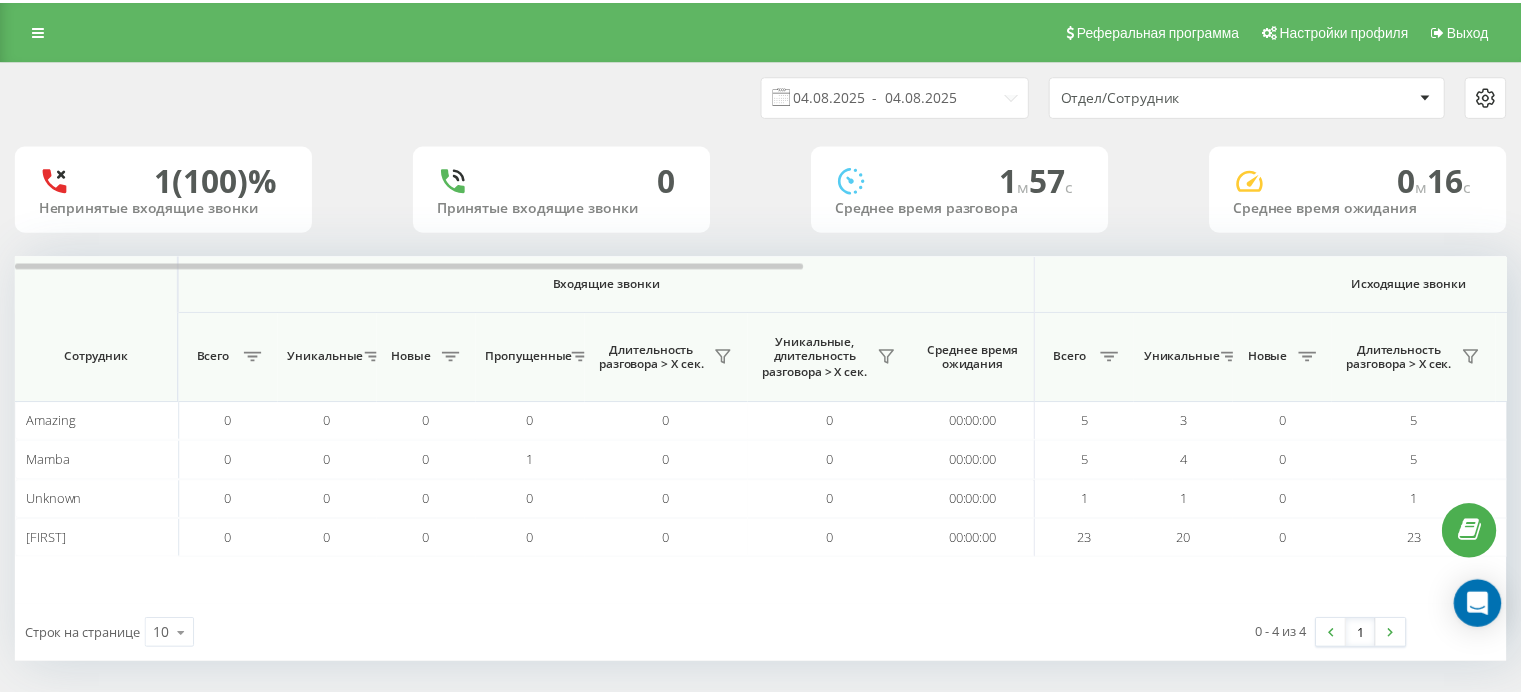 scroll, scrollTop: 0, scrollLeft: 0, axis: both 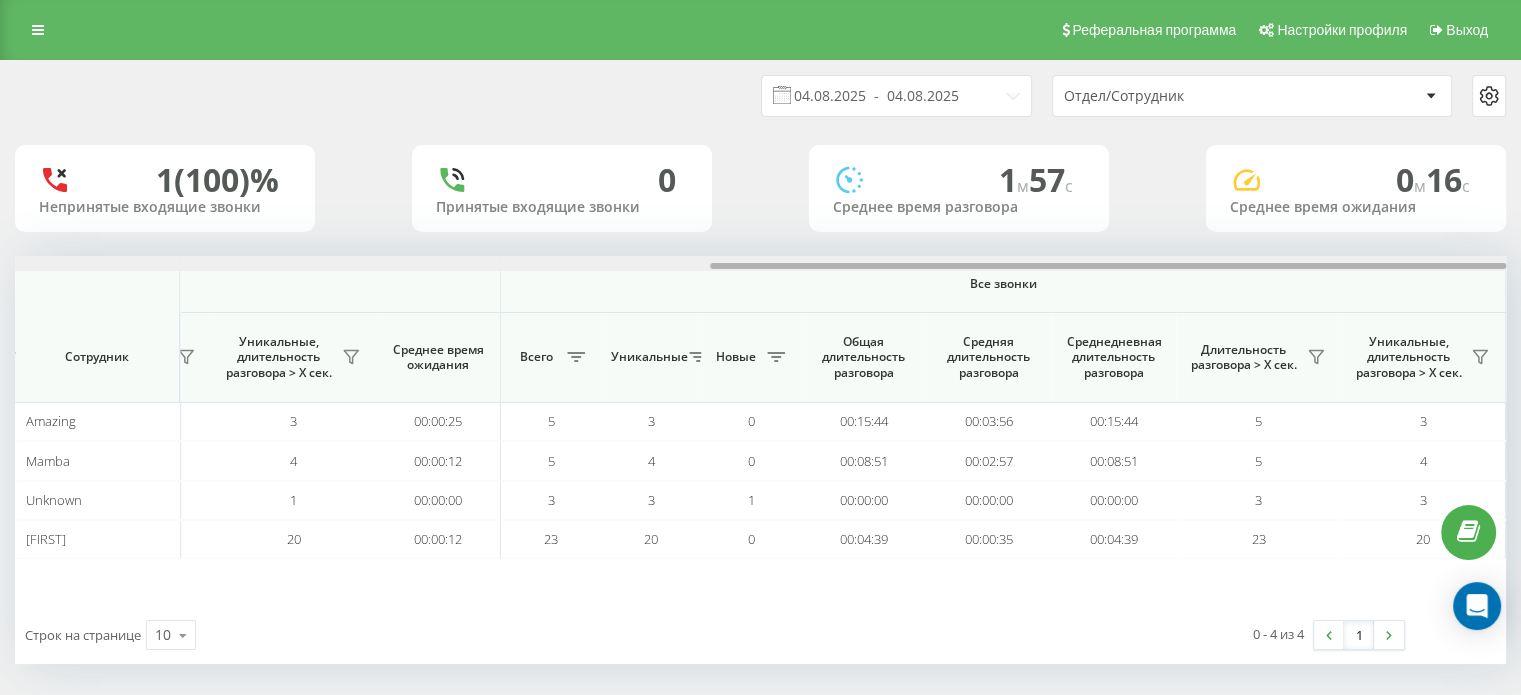 drag, startPoint x: 609, startPoint y: 265, endPoint x: 1336, endPoint y: 261, distance: 727.011 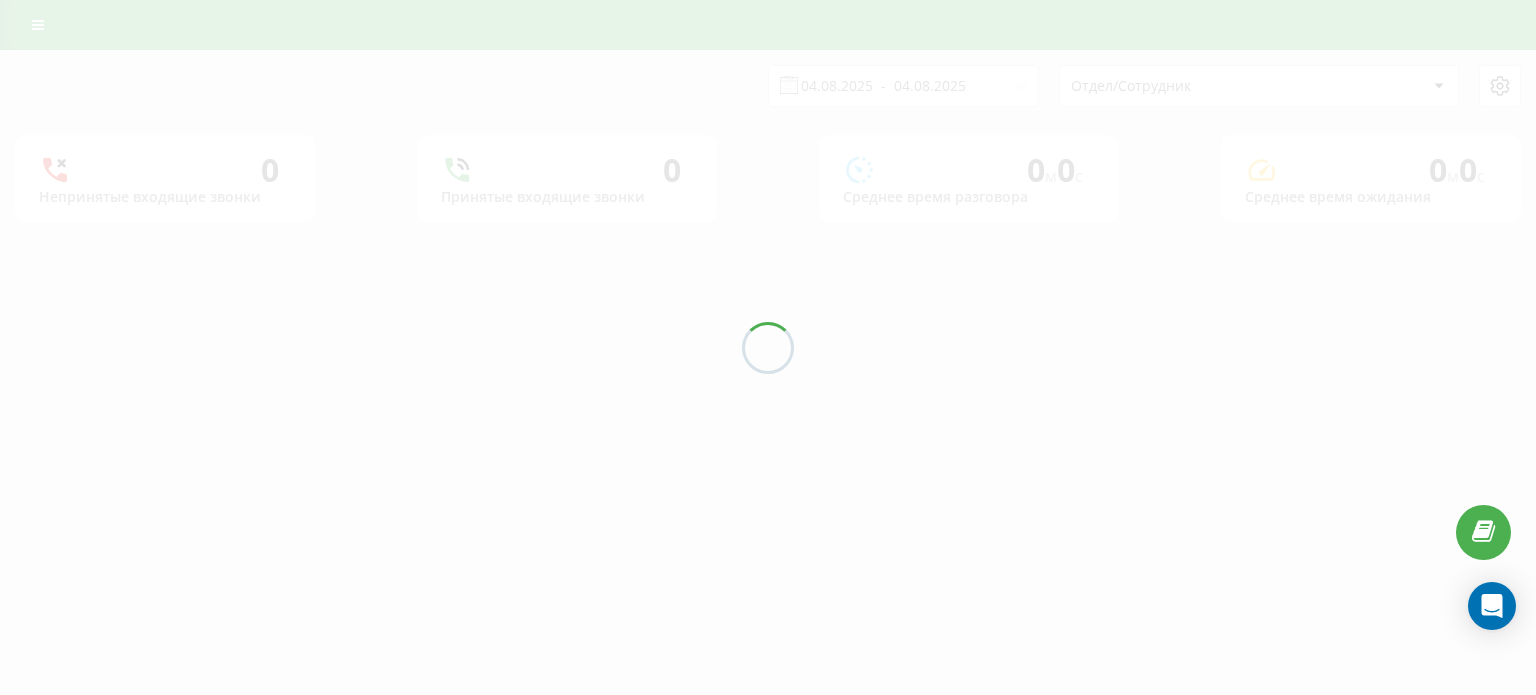 scroll, scrollTop: 0, scrollLeft: 0, axis: both 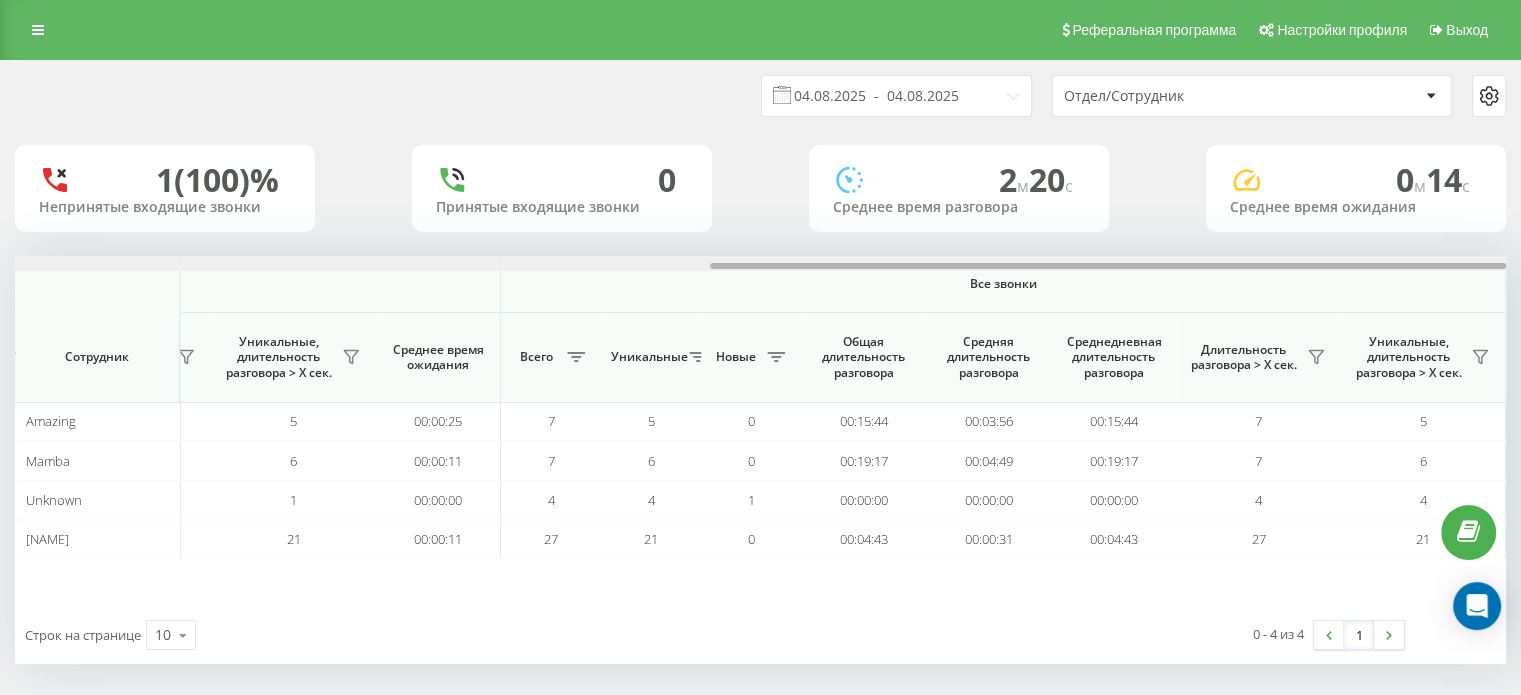 drag, startPoint x: 306, startPoint y: 267, endPoint x: 1304, endPoint y: 275, distance: 998.03204 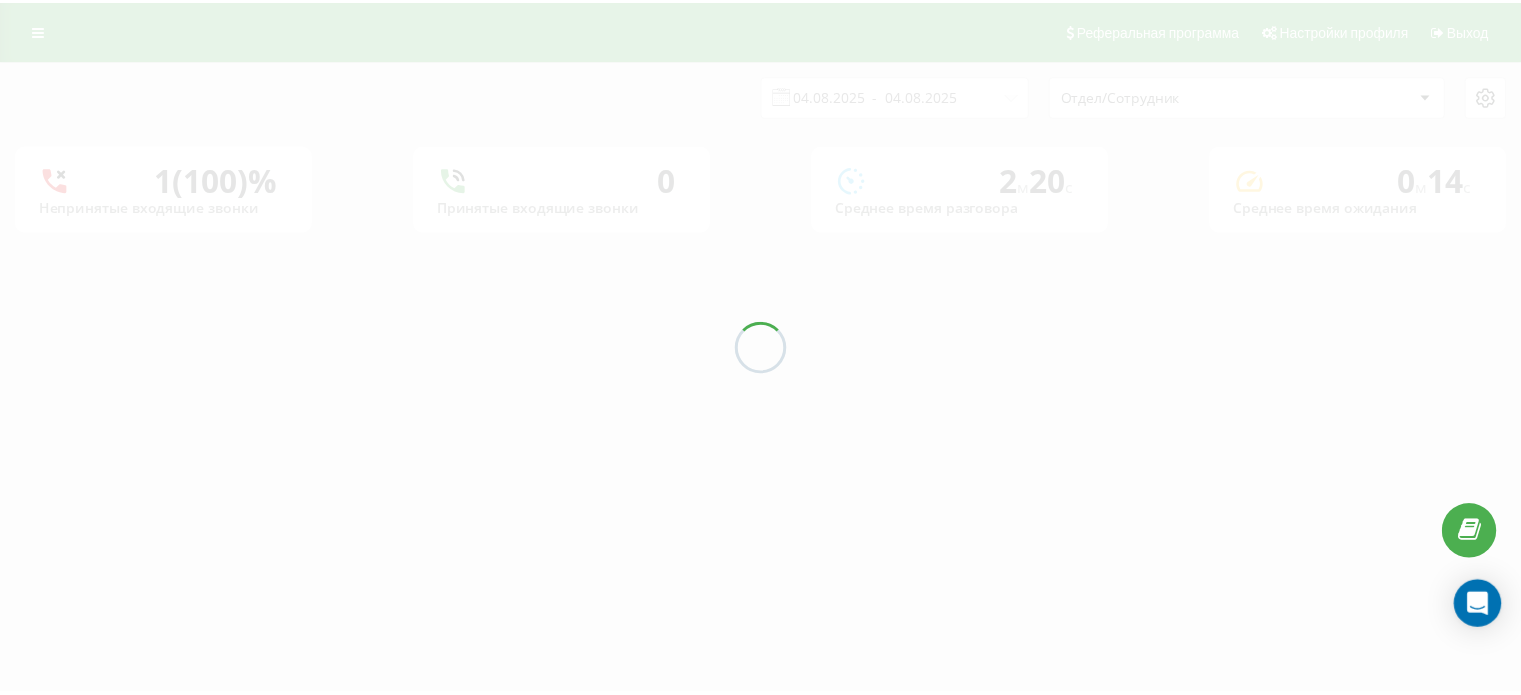 scroll, scrollTop: 0, scrollLeft: 0, axis: both 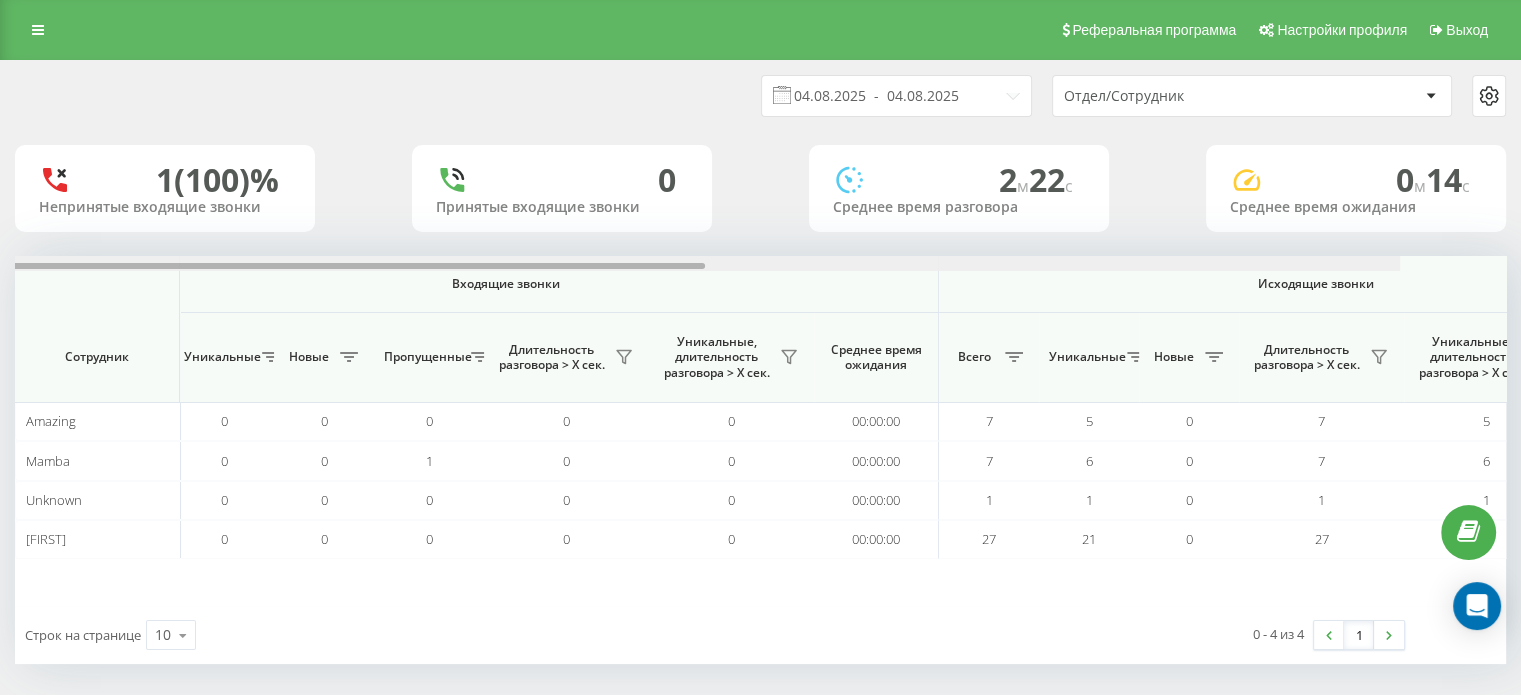 drag, startPoint x: 457, startPoint y: 267, endPoint x: 319, endPoint y: 336, distance: 154.2887 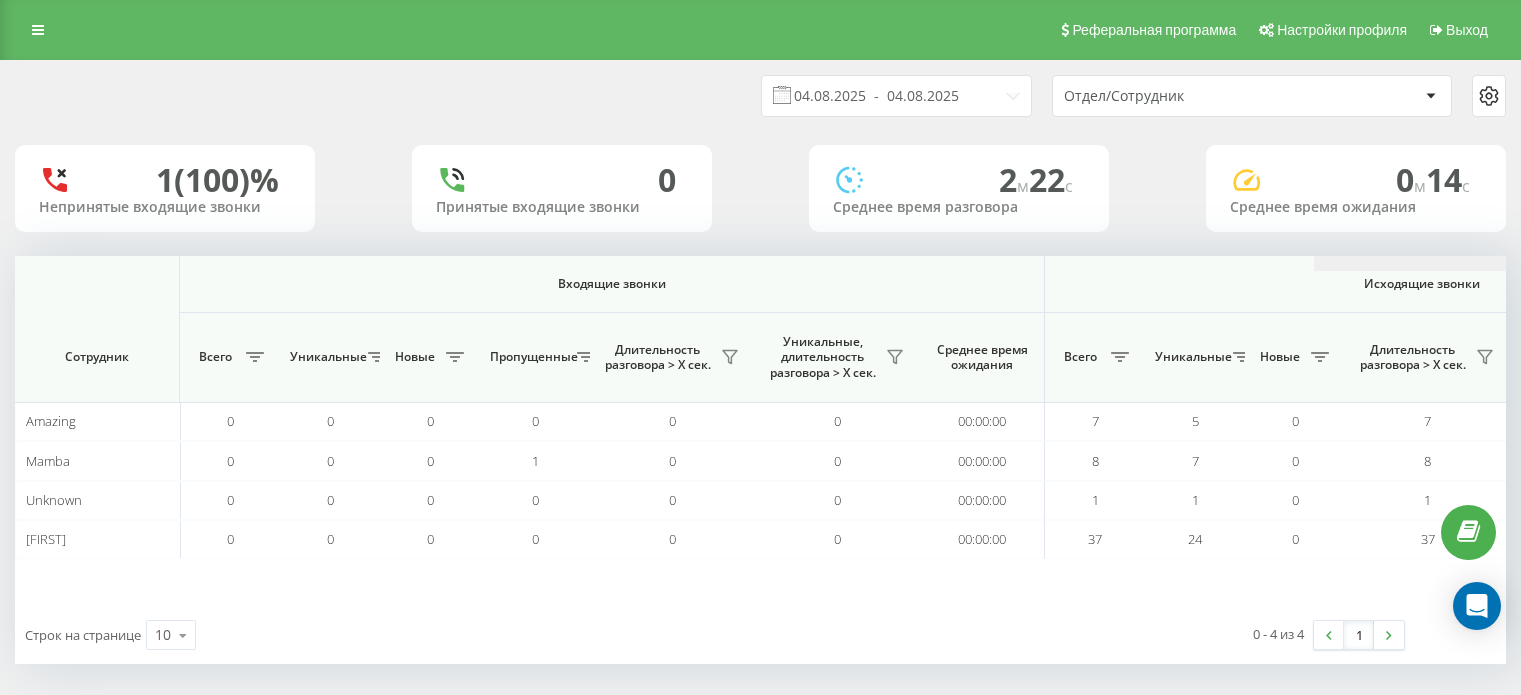 scroll, scrollTop: 0, scrollLeft: 0, axis: both 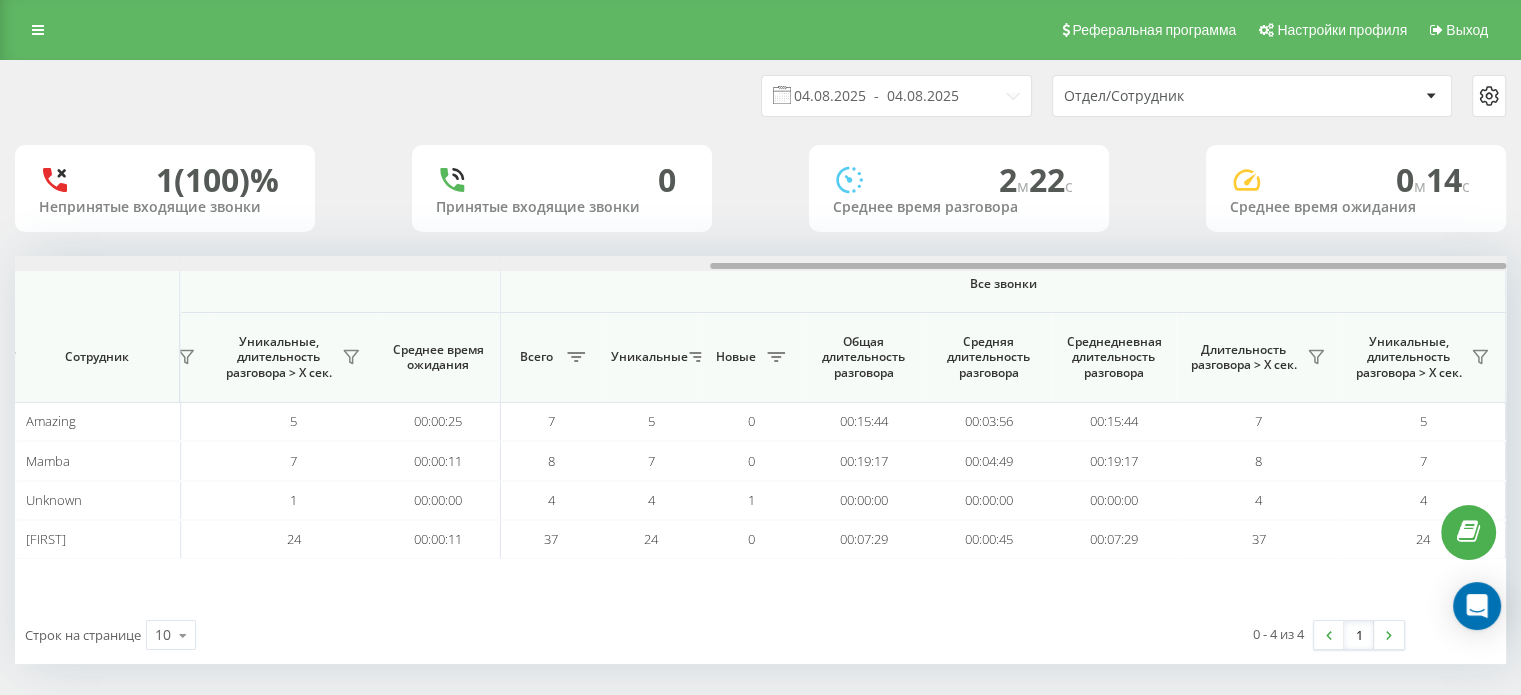 click on "choice31.com Проекты choice31.com Дашборд Центр обращений Аналитика Ваши отчеты Отчет маркетолога Отчеты Looker Studio Распределение звонков по дням недели и времени суток Многоканальные последовательности Статистика callback Отчет об эффективности работы сотрудников Сотрудники в реальном времени NEW Реферальная программа Настройки профиля Выход 04.08.2025  -  04.08.2025 Отдел/Сотрудник 1  (100)% Непринятые входящие звонки 0 Принятые входящие звонки 2 м  22 c Среднее время разговора 0 м  14 c Среднее время ожидания Входящие звонки Исходящие звонки Все звонки Сотрудник Всего Новые 0 0 0" at bounding box center (760, 347) 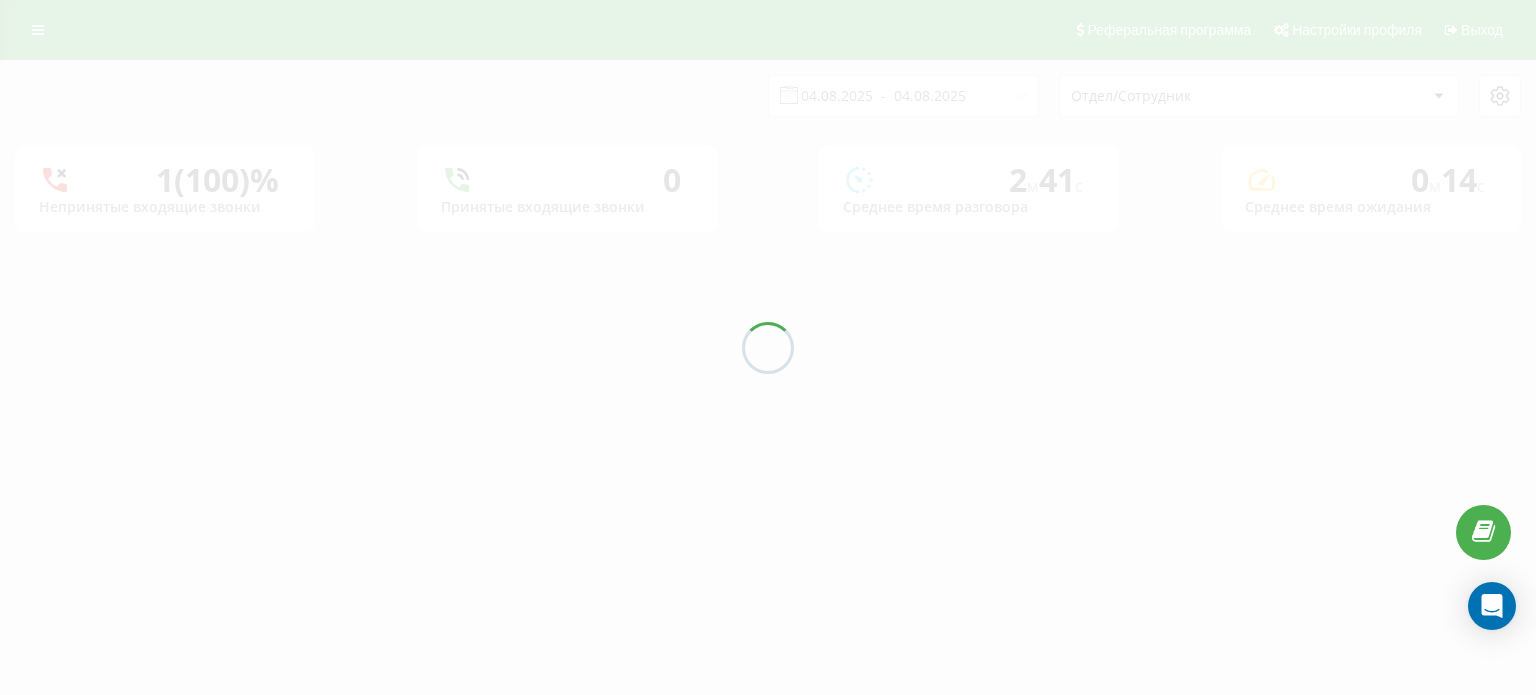 scroll, scrollTop: 0, scrollLeft: 0, axis: both 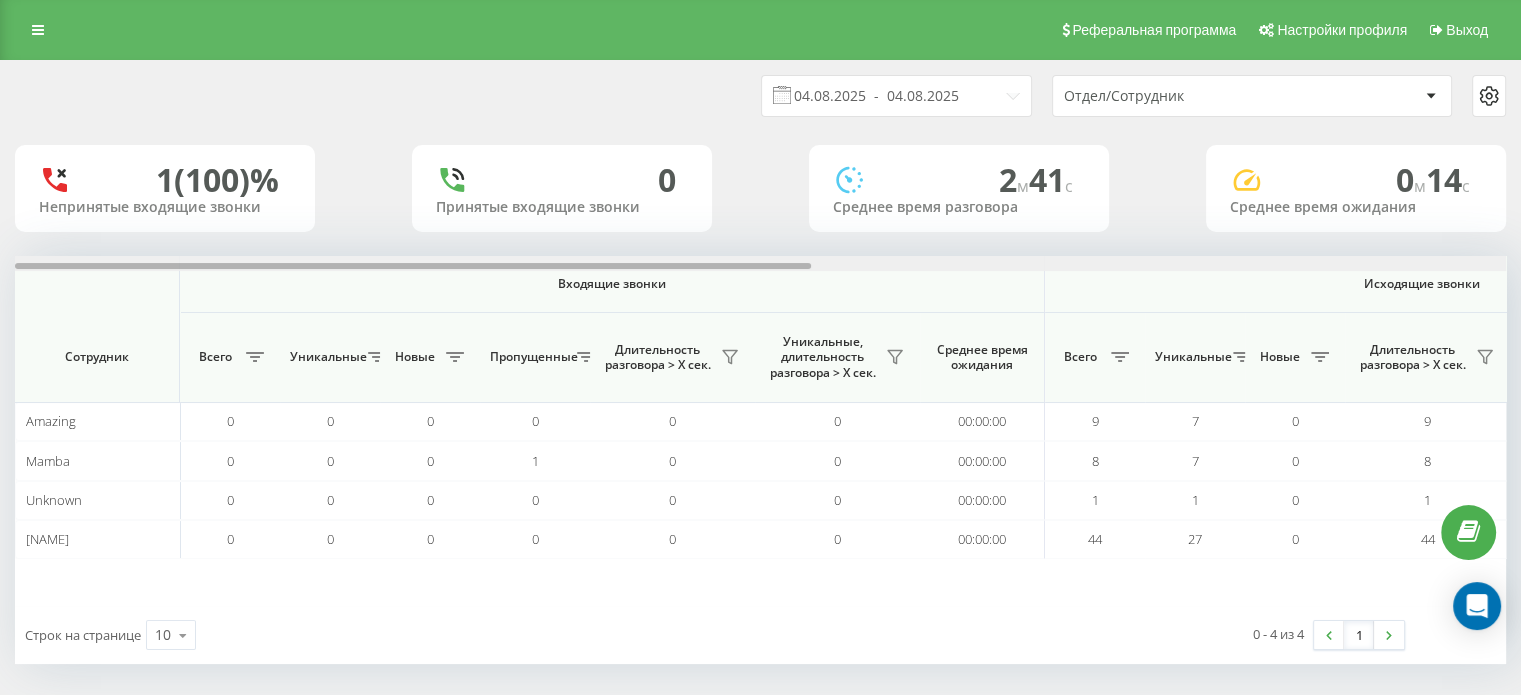 drag, startPoint x: 648, startPoint y: 266, endPoint x: 634, endPoint y: 384, distance: 118.82761 